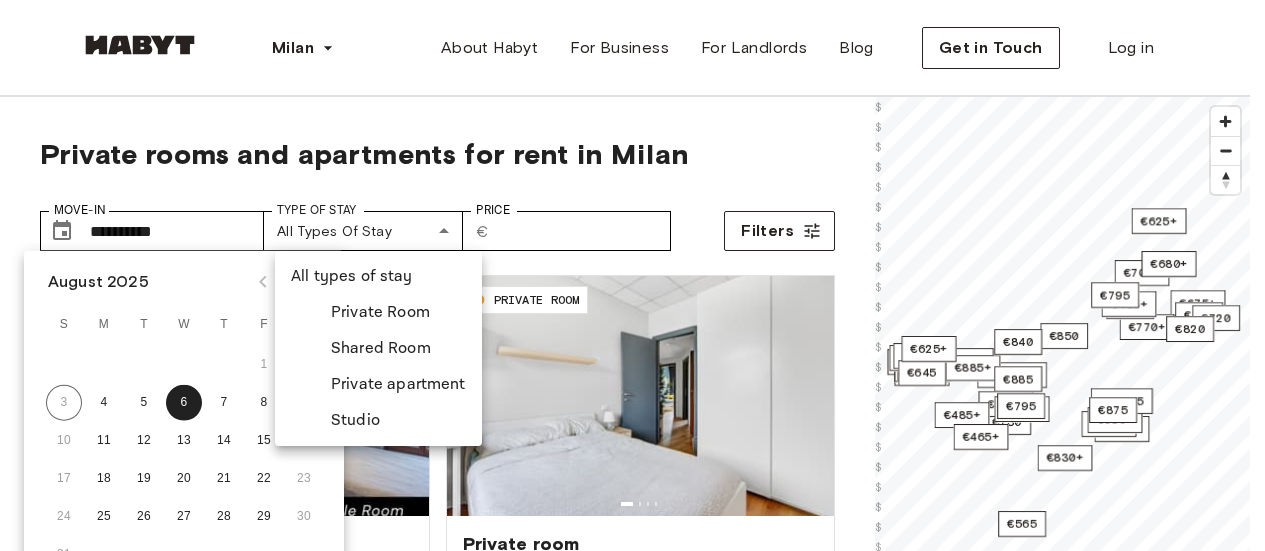 click on "Private Room" at bounding box center [380, 312] 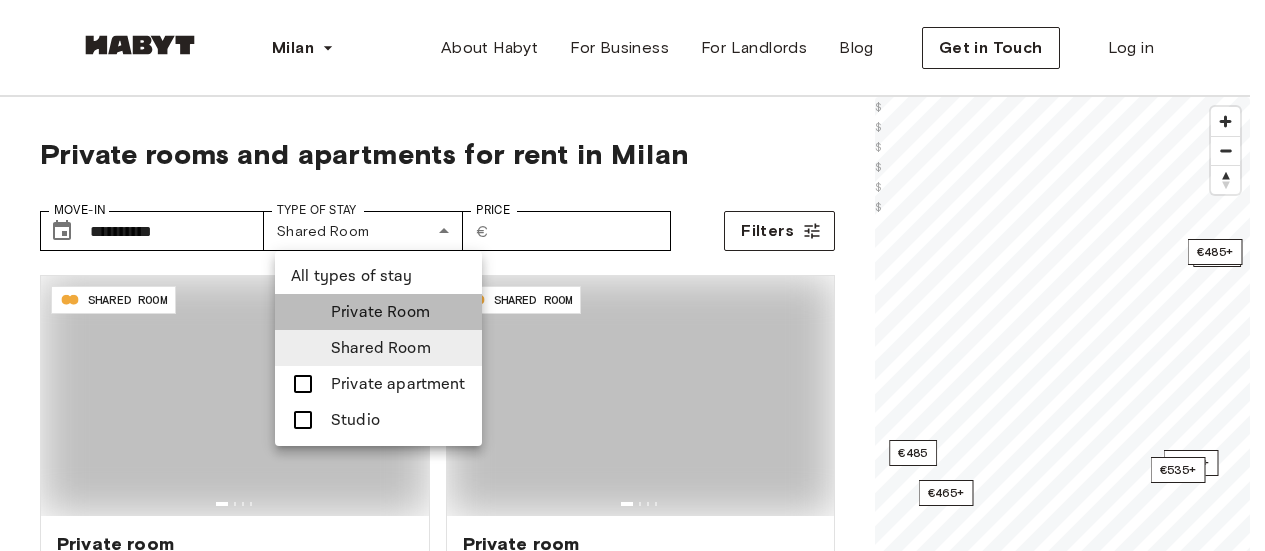 click on "Private Room" at bounding box center (380, 312) 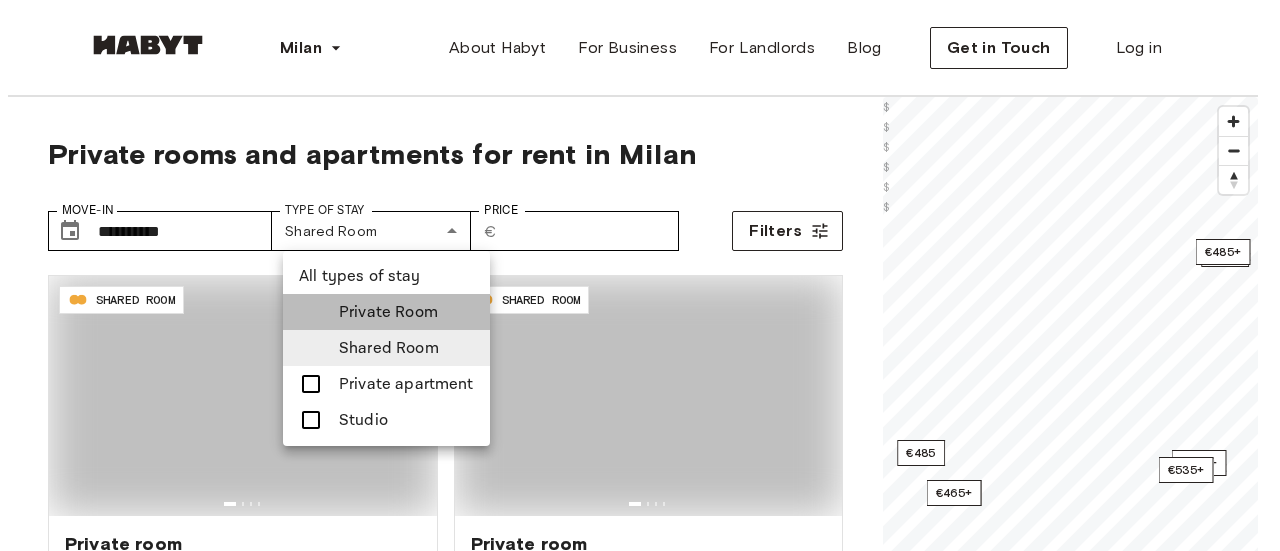 scroll, scrollTop: 0, scrollLeft: 0, axis: both 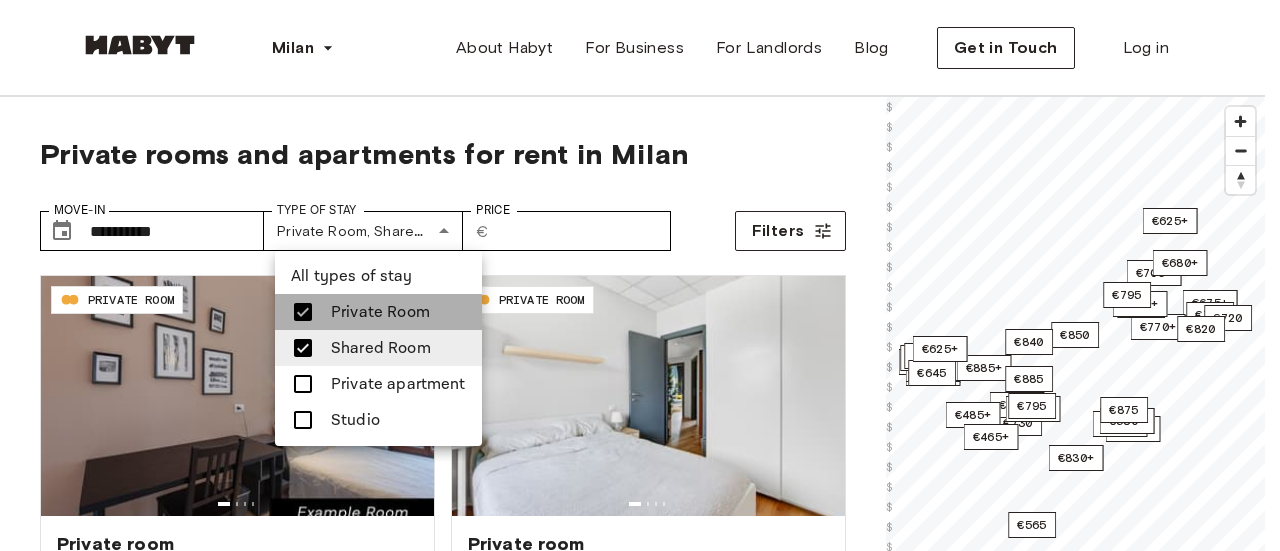 click on "Private Room" at bounding box center [380, 312] 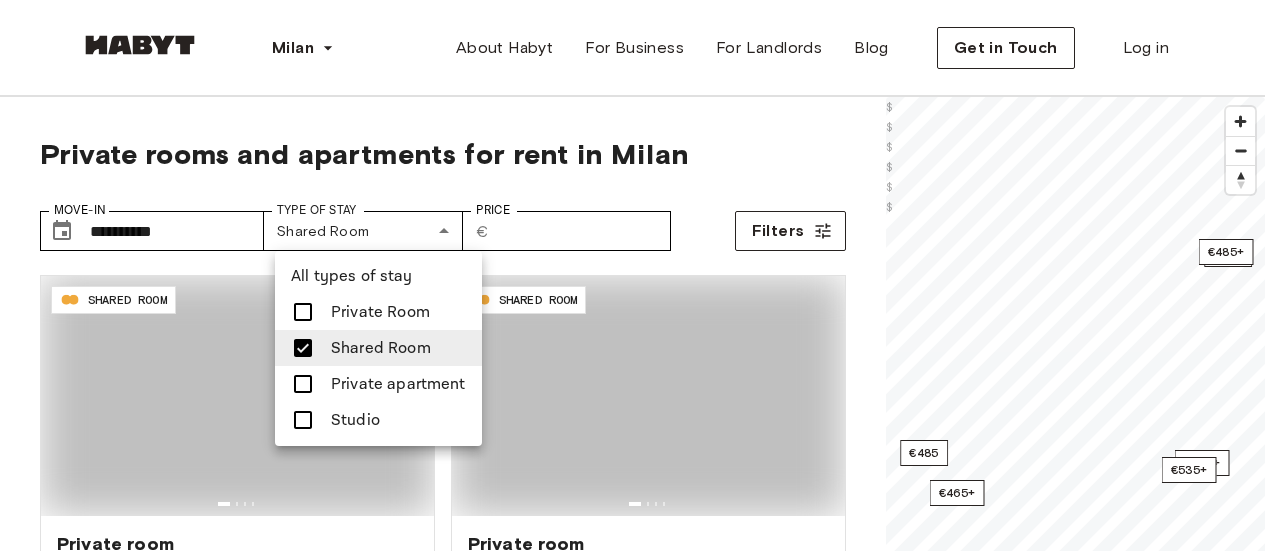 type on "**********" 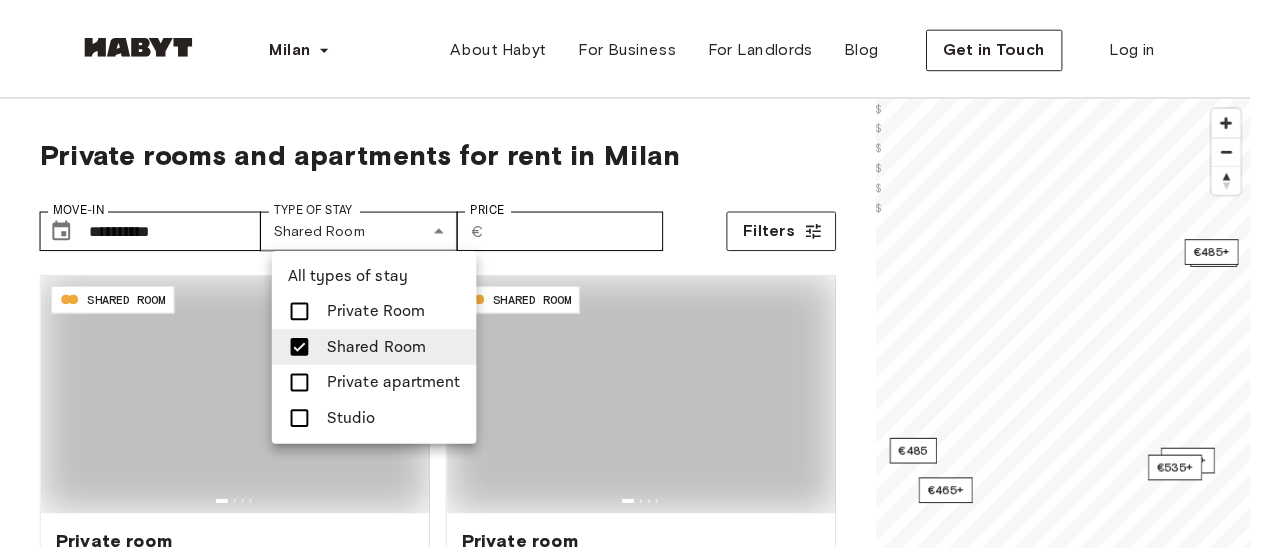 scroll, scrollTop: 0, scrollLeft: 0, axis: both 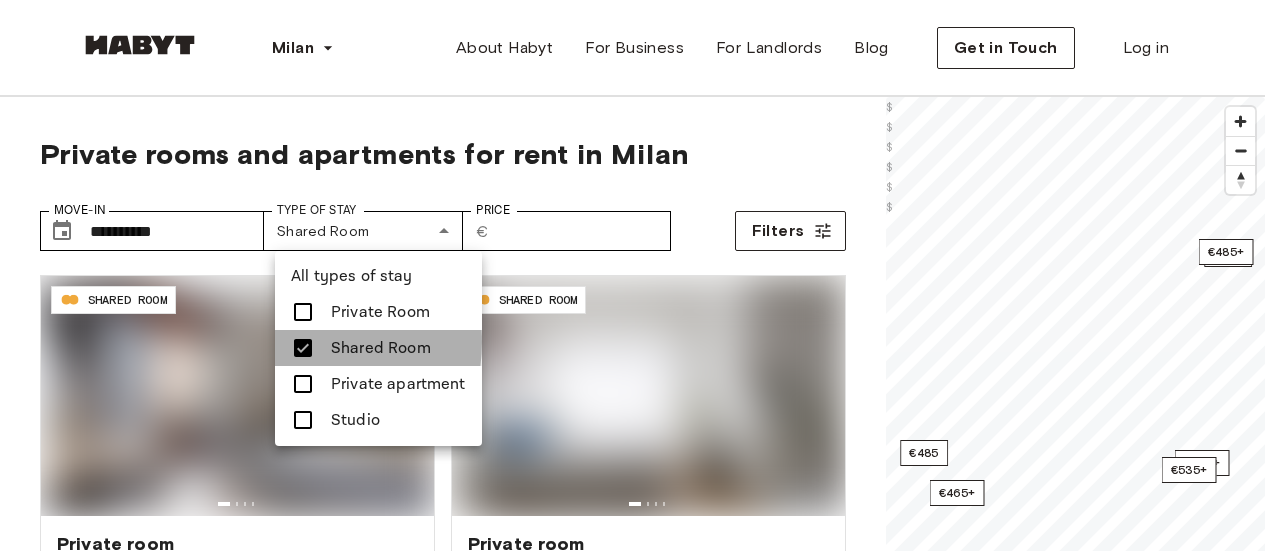 click at bounding box center [303, 348] 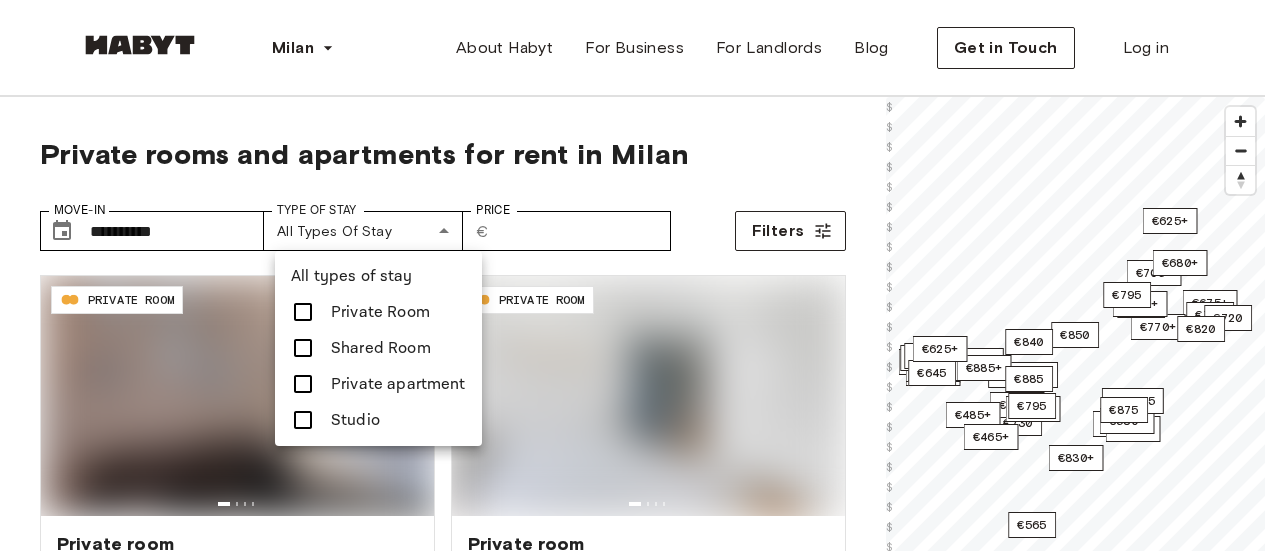 click at bounding box center [303, 312] 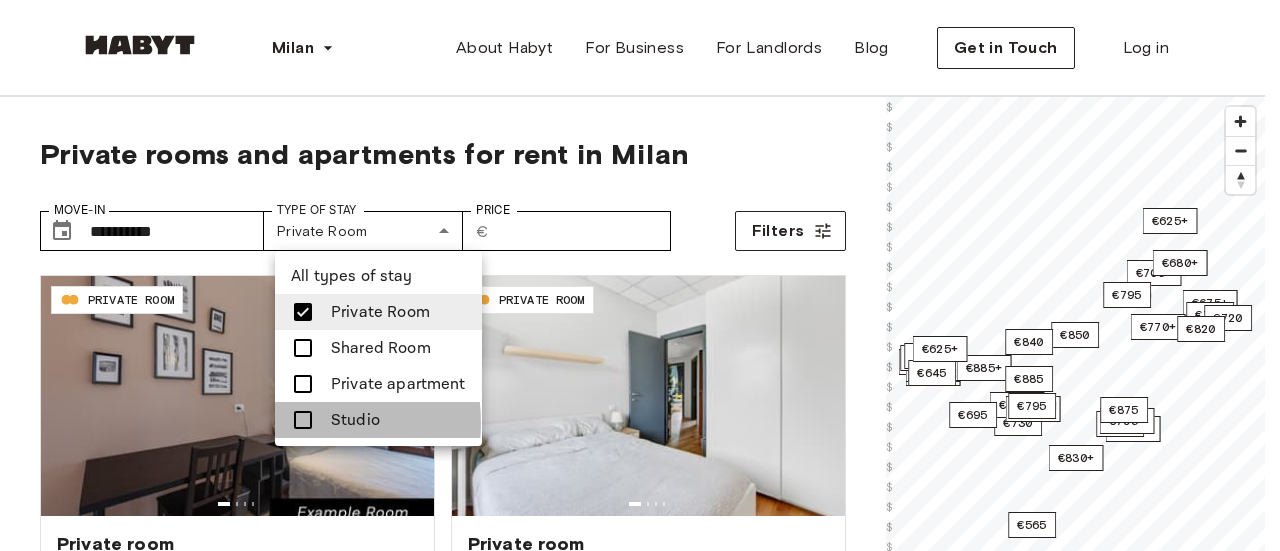 click at bounding box center (303, 420) 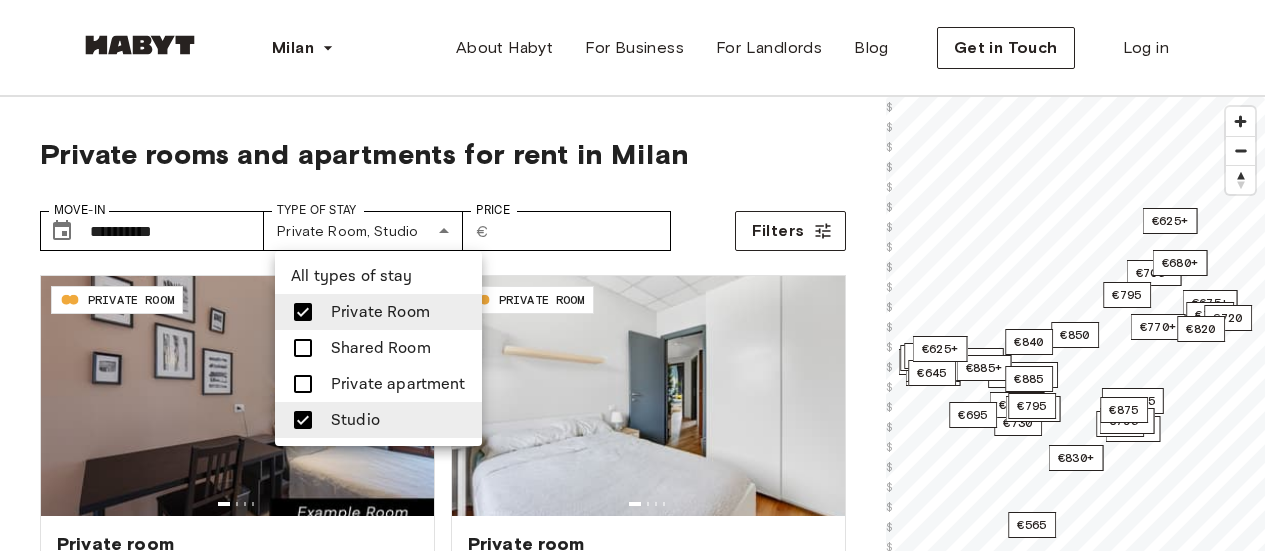 click at bounding box center (640, 275) 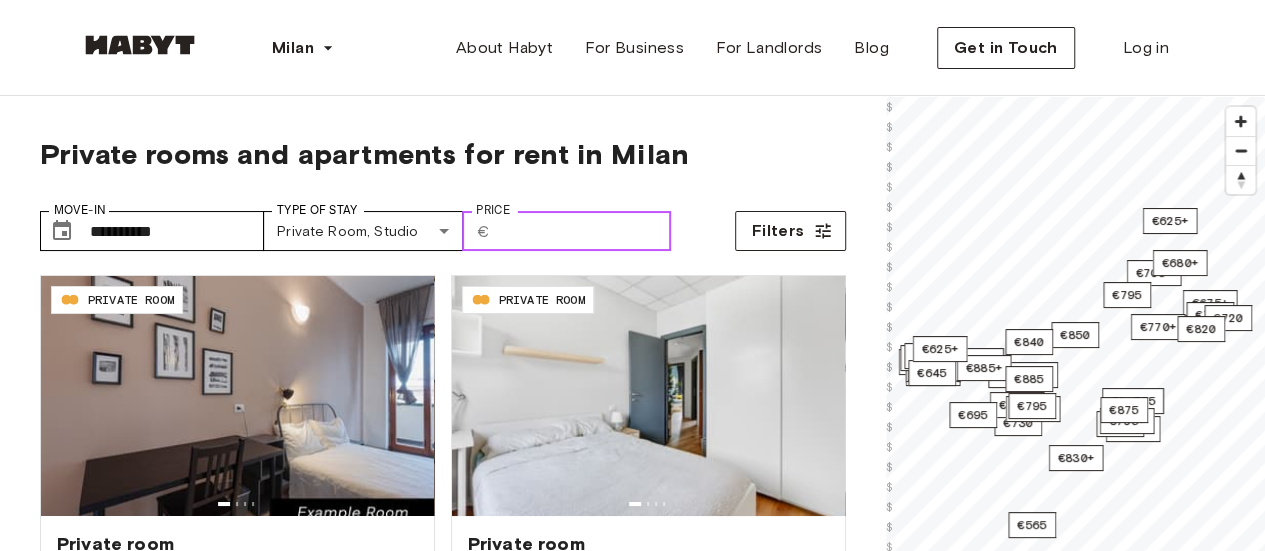 click on "Price" at bounding box center (584, 231) 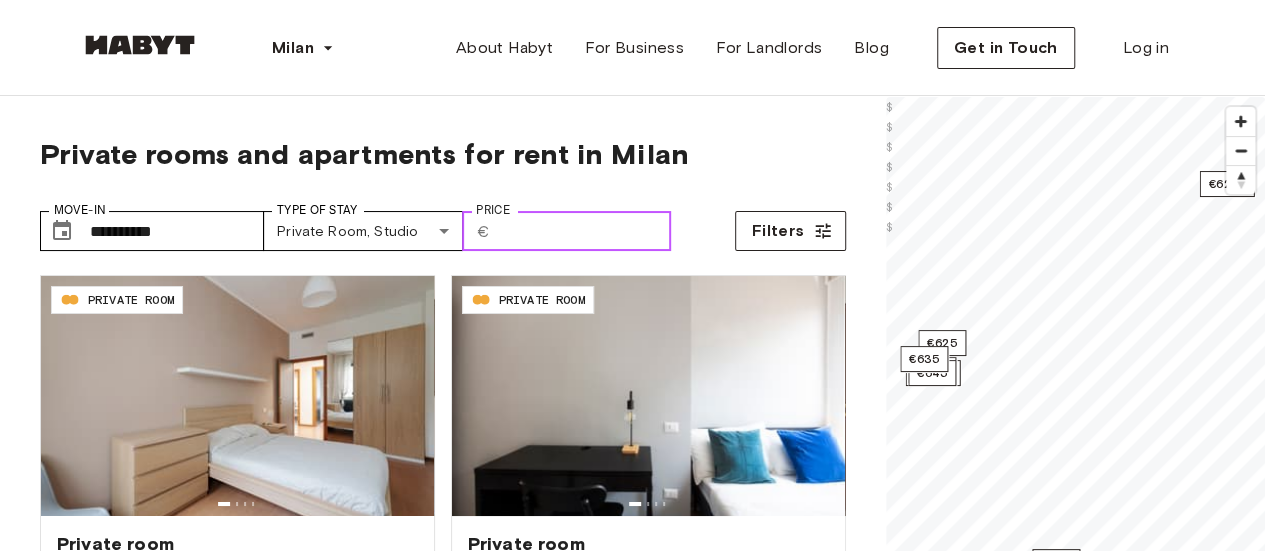 scroll, scrollTop: 144, scrollLeft: 0, axis: vertical 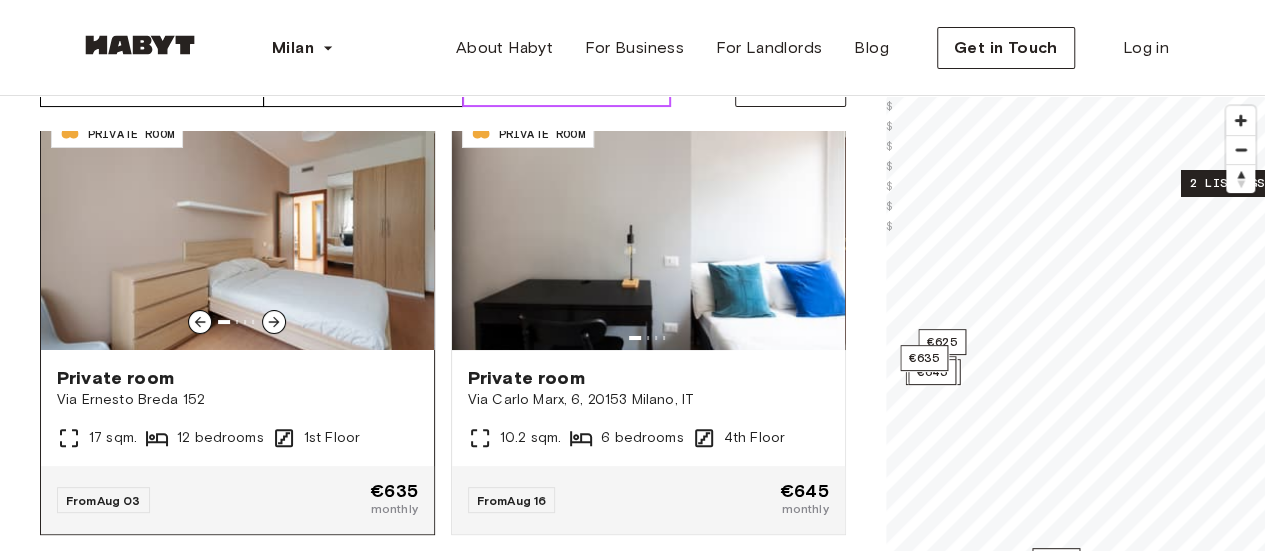 type on "***" 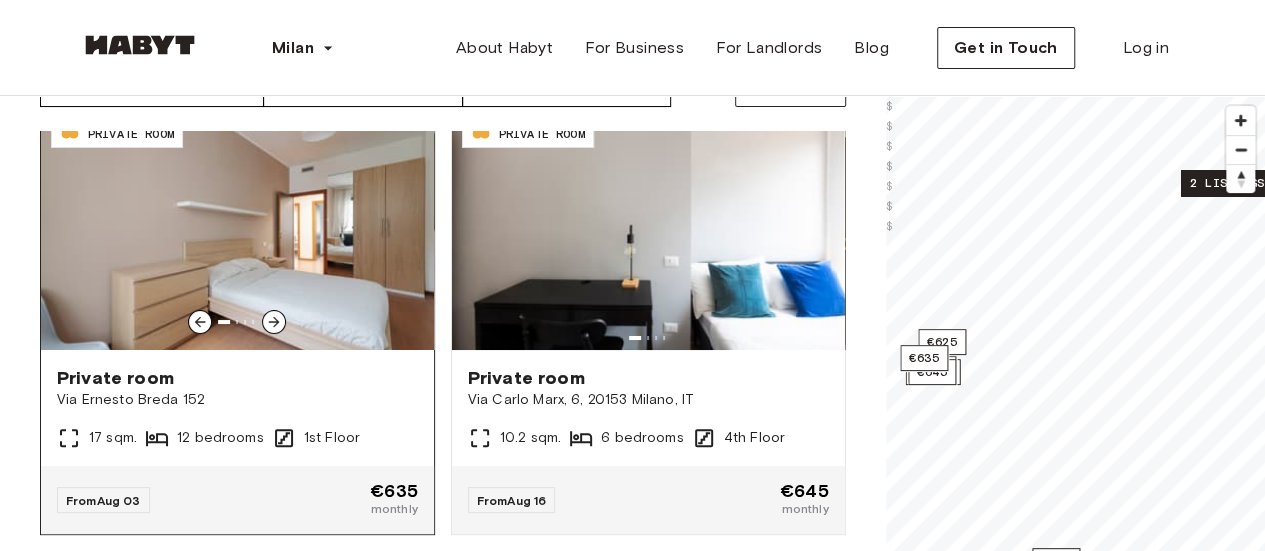 click 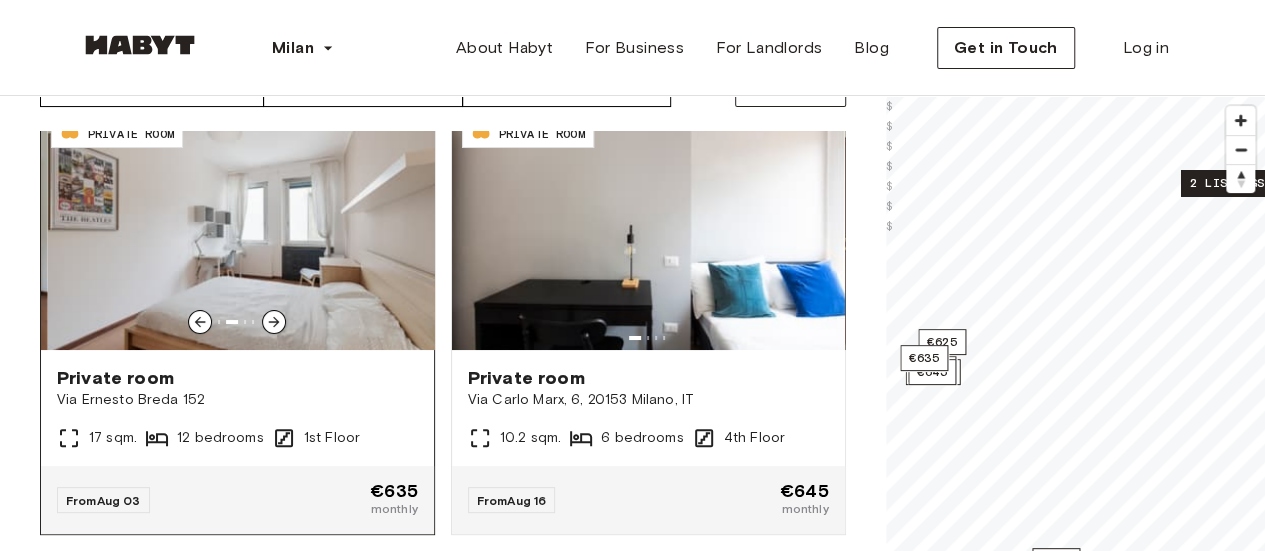 click 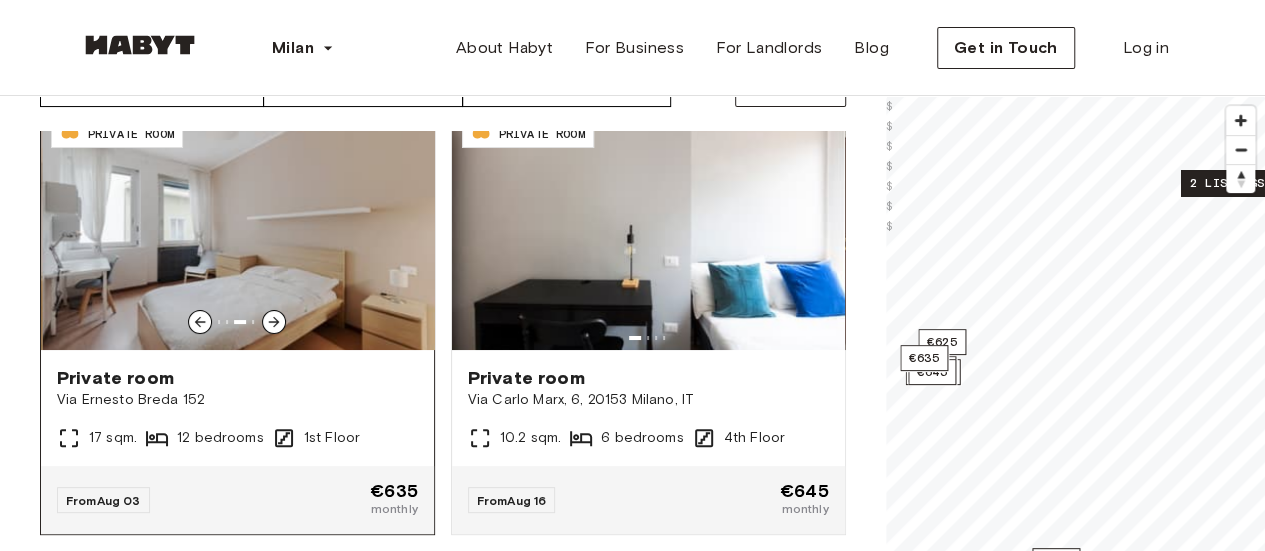 click 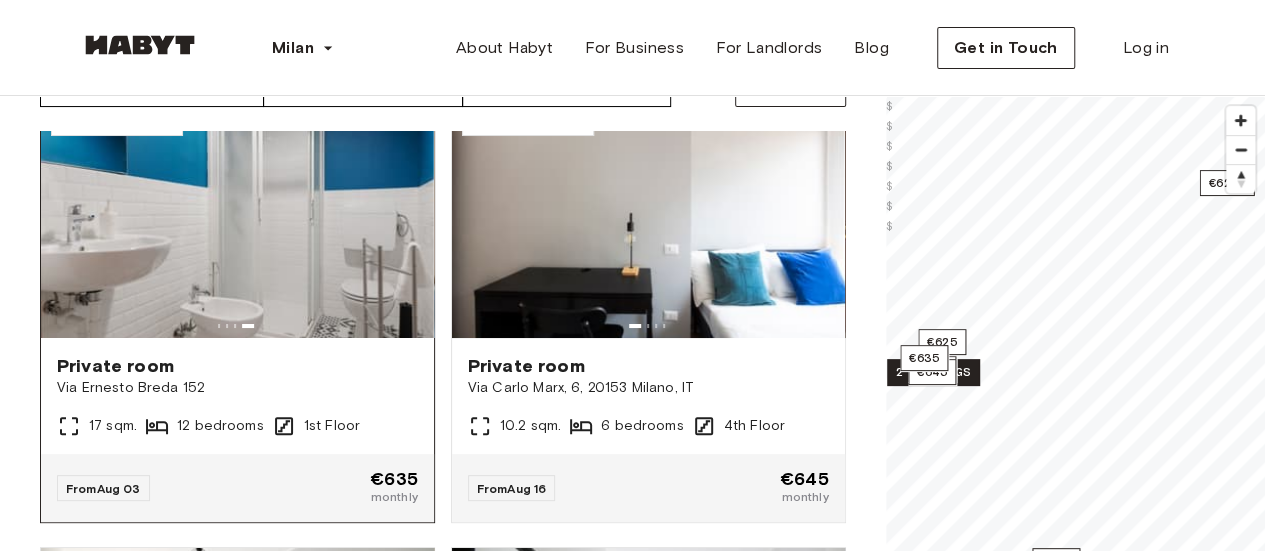 scroll, scrollTop: 30, scrollLeft: 0, axis: vertical 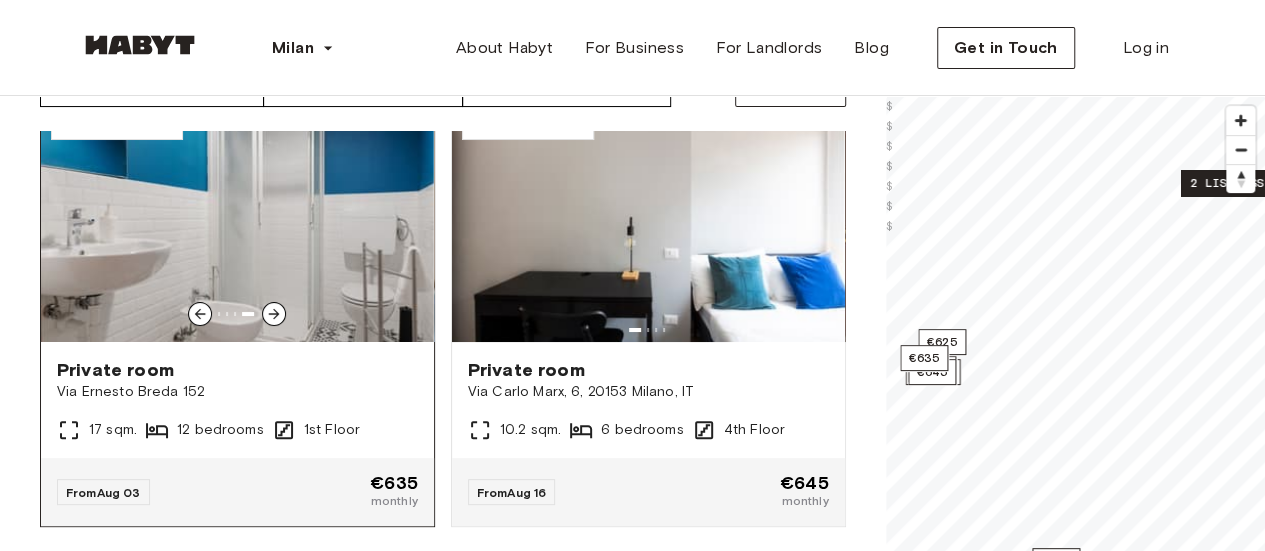 click at bounding box center [237, 222] 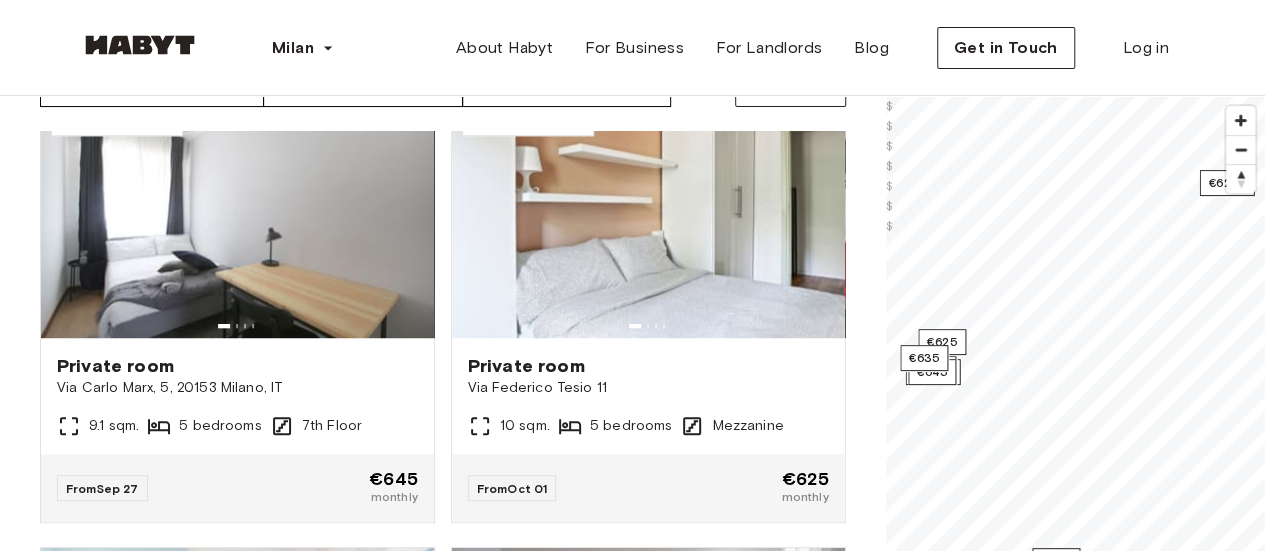 scroll, scrollTop: 935, scrollLeft: 0, axis: vertical 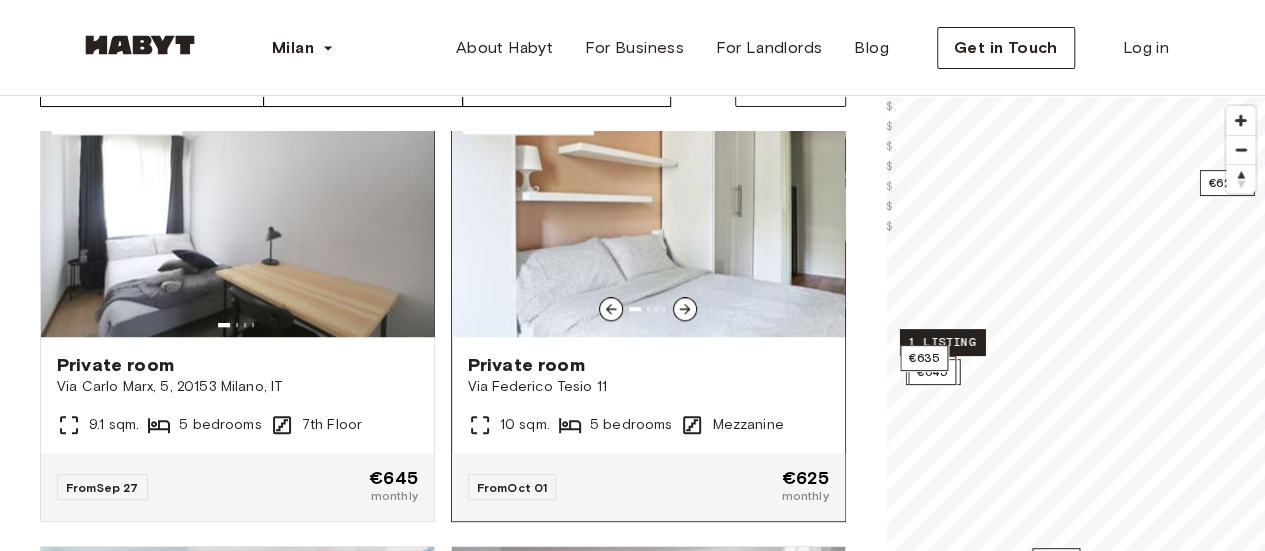 click 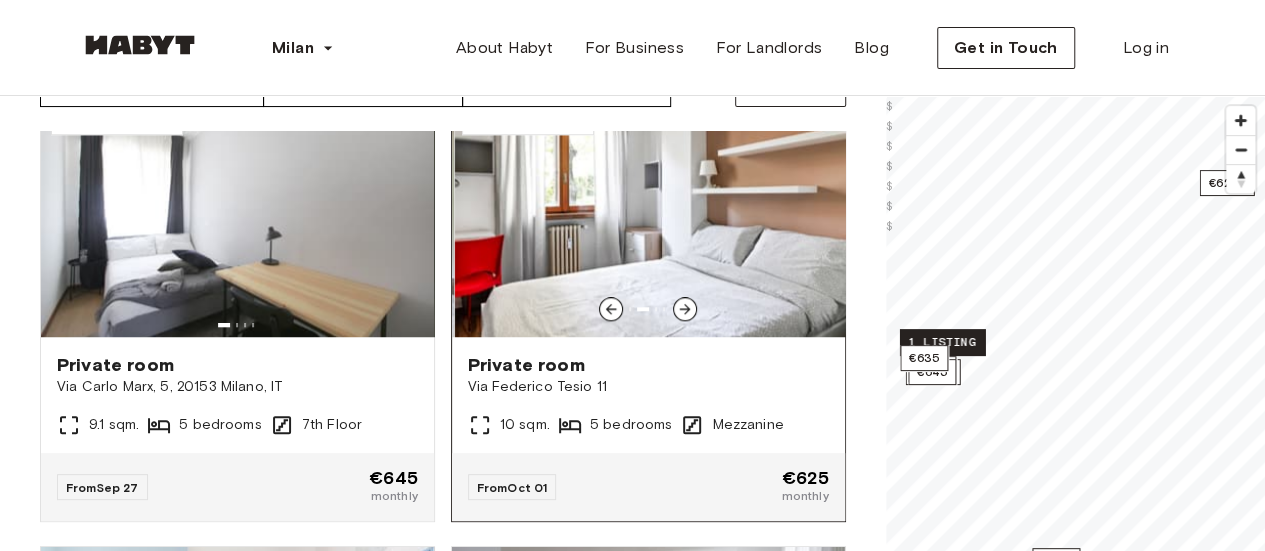click 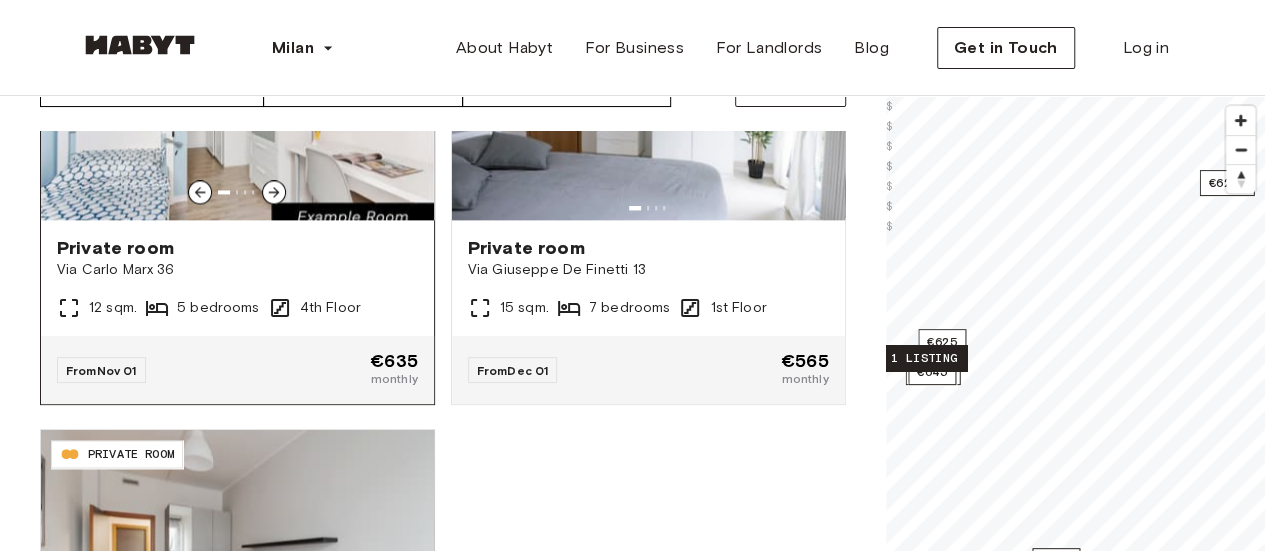scroll, scrollTop: 1726, scrollLeft: 0, axis: vertical 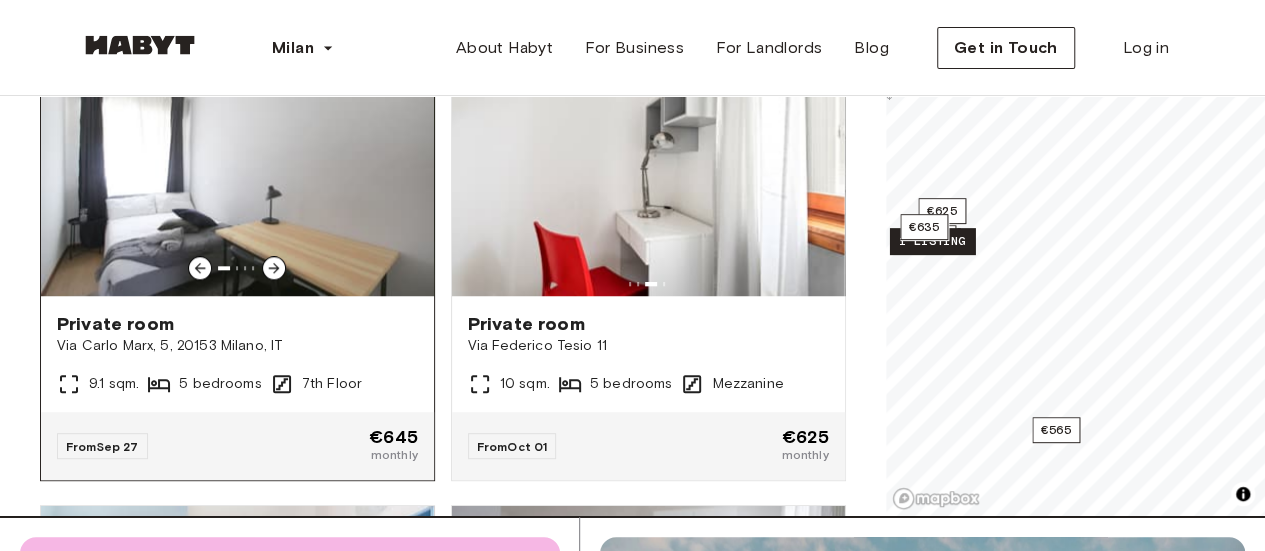 click 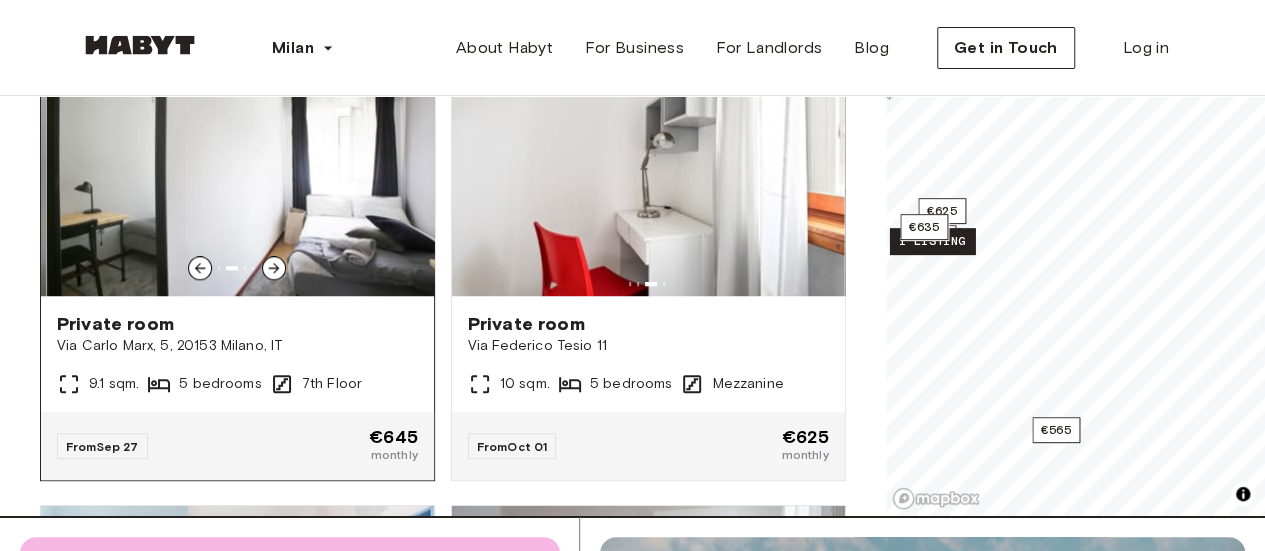 click 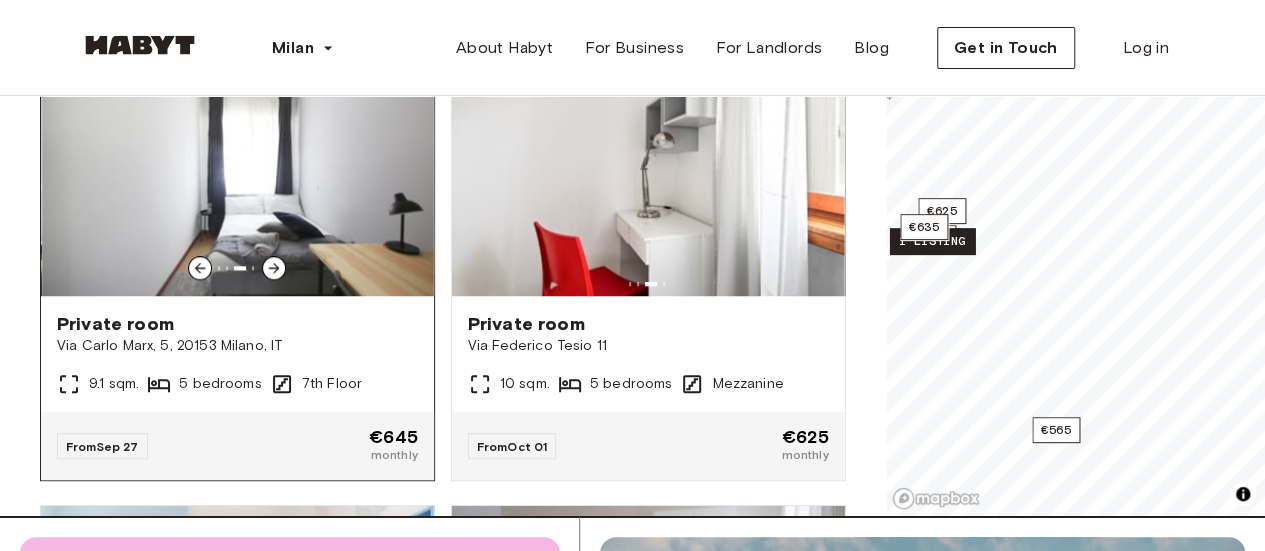 click 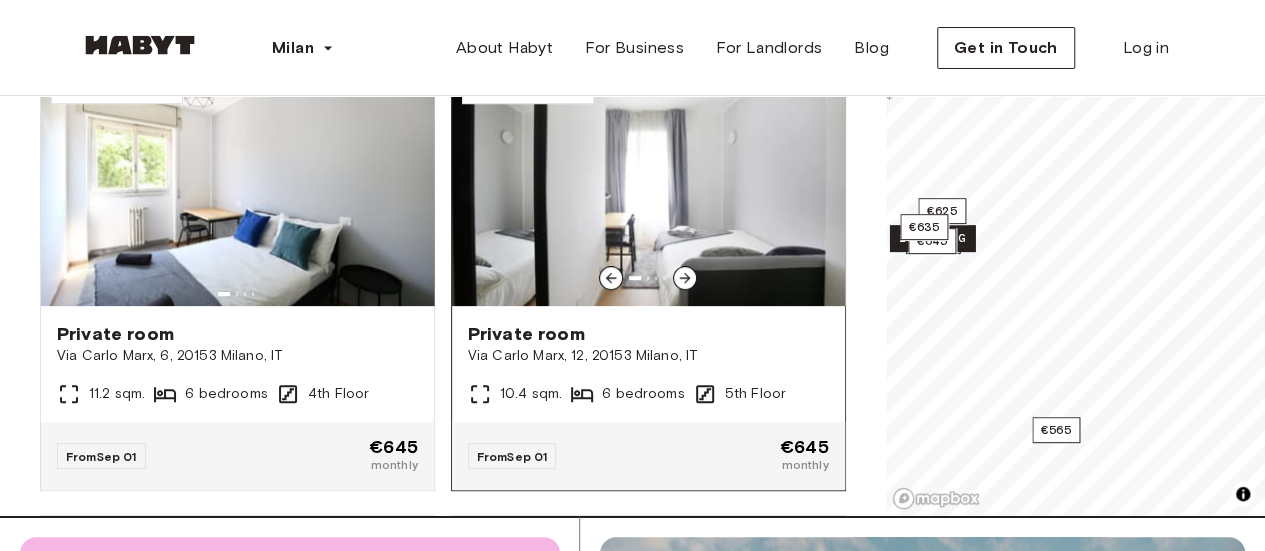 scroll, scrollTop: 322, scrollLeft: 0, axis: vertical 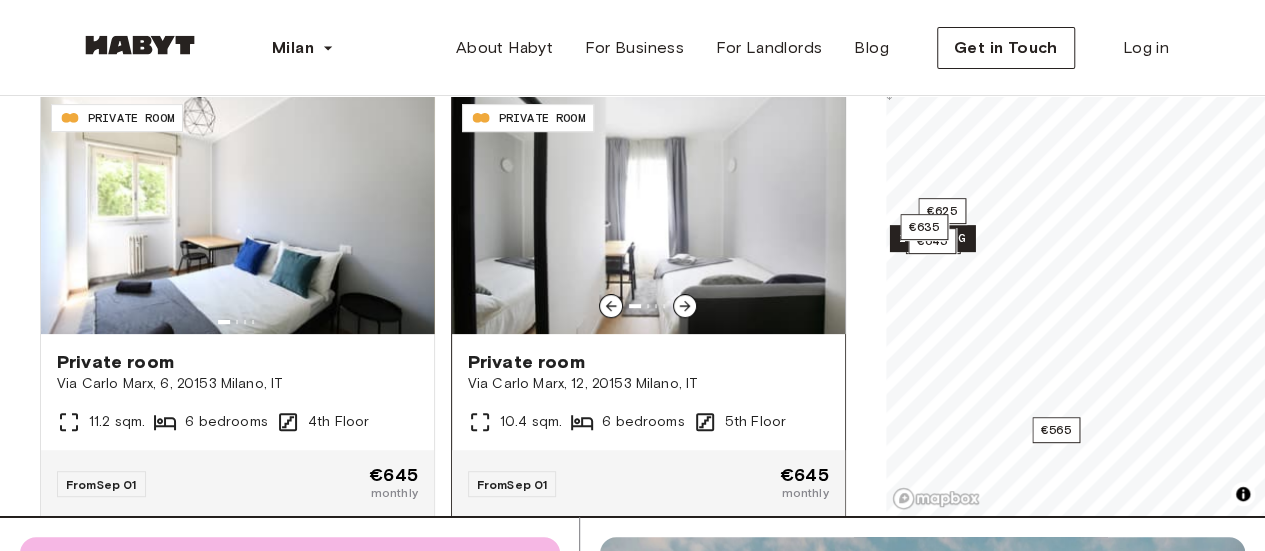 click 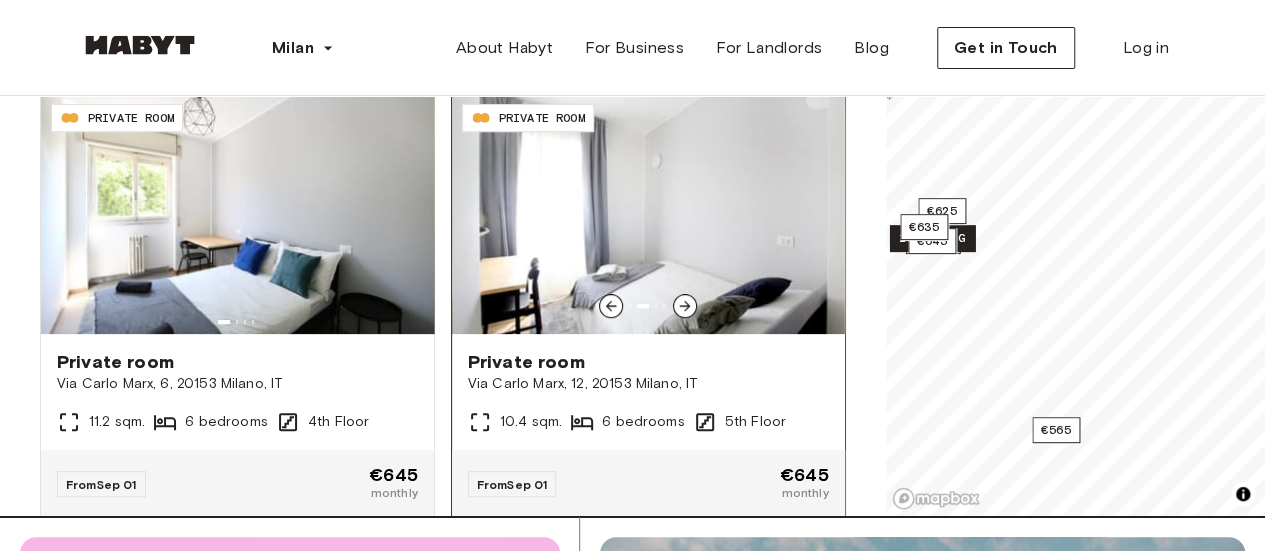 click on "Private room" at bounding box center [648, 362] 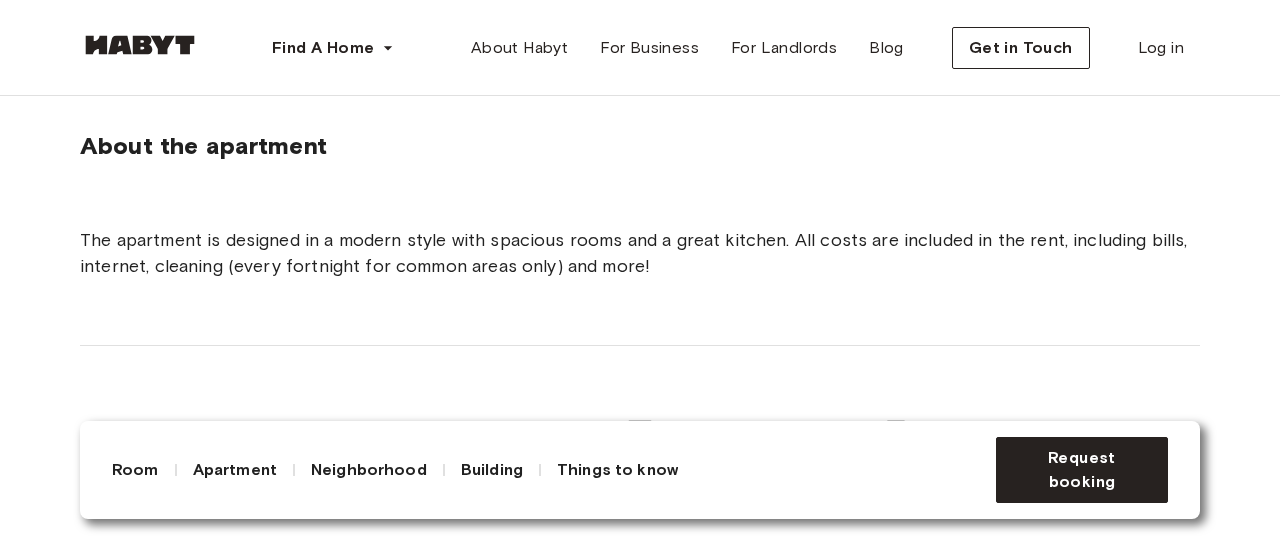 scroll, scrollTop: 1224, scrollLeft: 0, axis: vertical 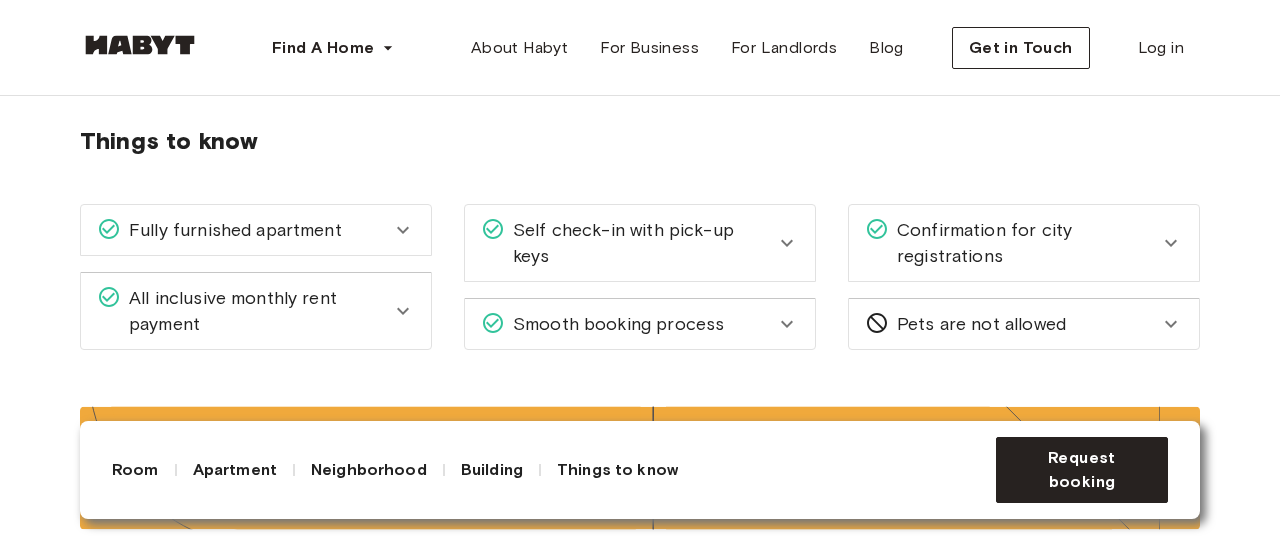 click on "Self check-in with pick-up keys" at bounding box center [640, 243] 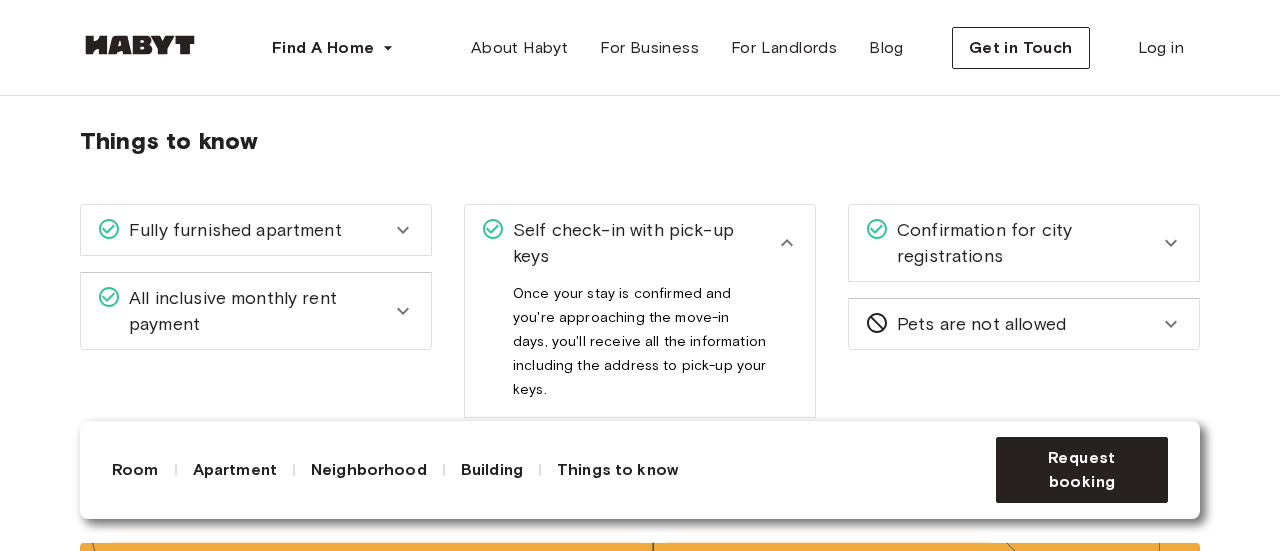 click on "Self check-in with pick-up keys" at bounding box center (640, 243) 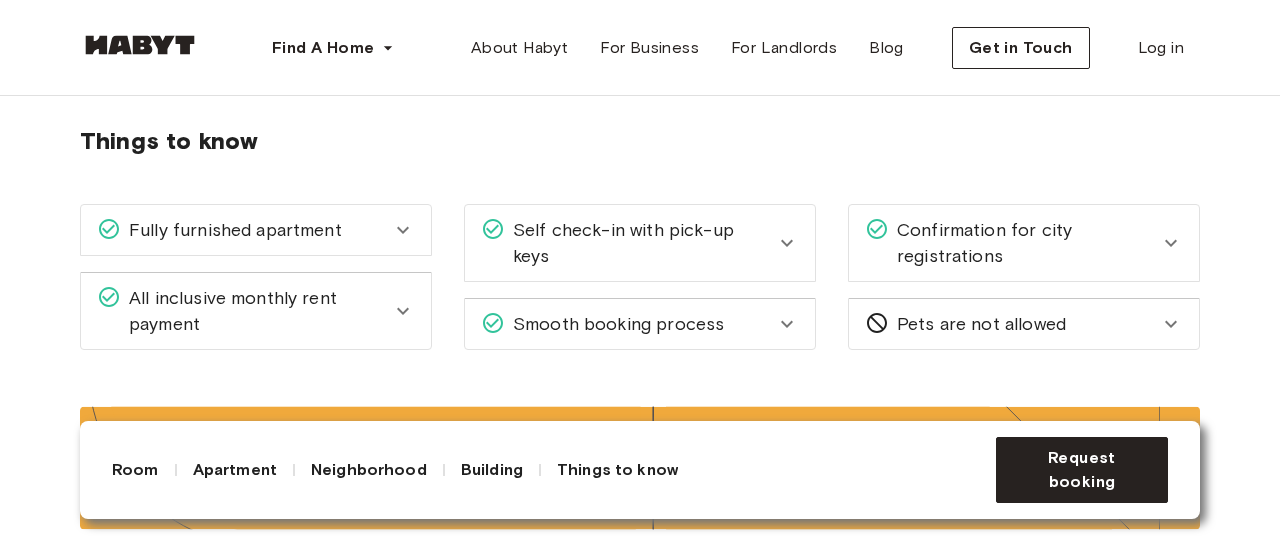 click 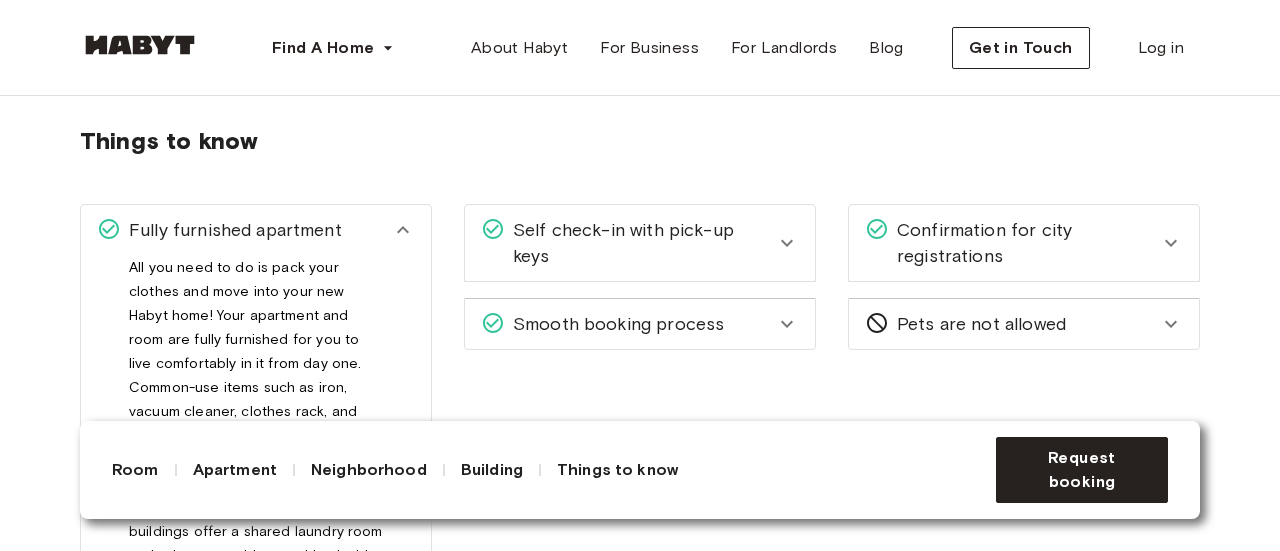 click 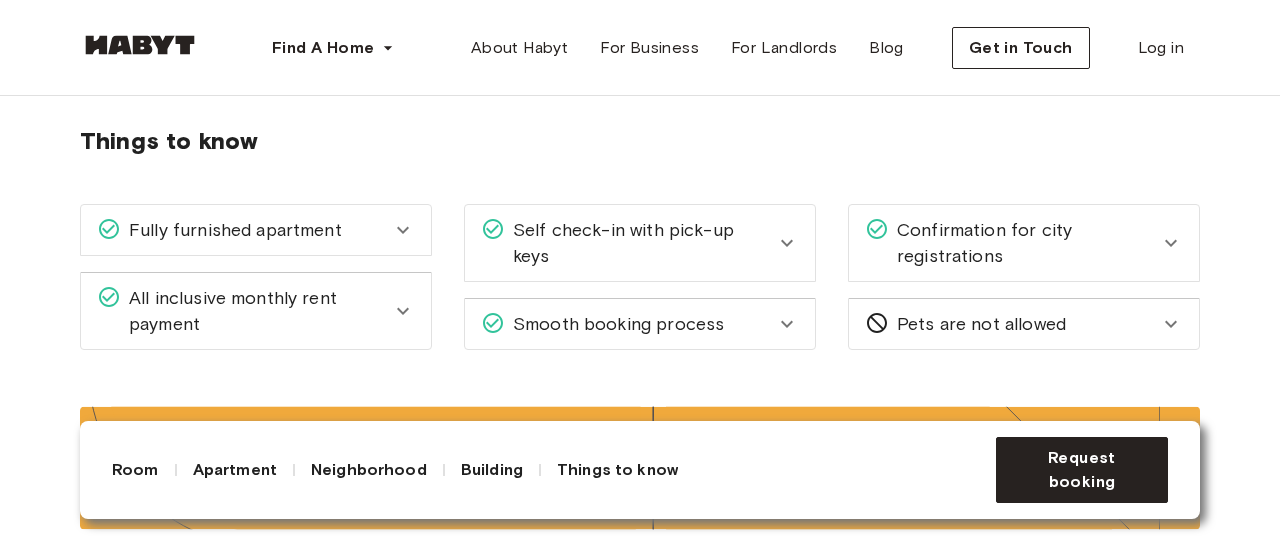 click 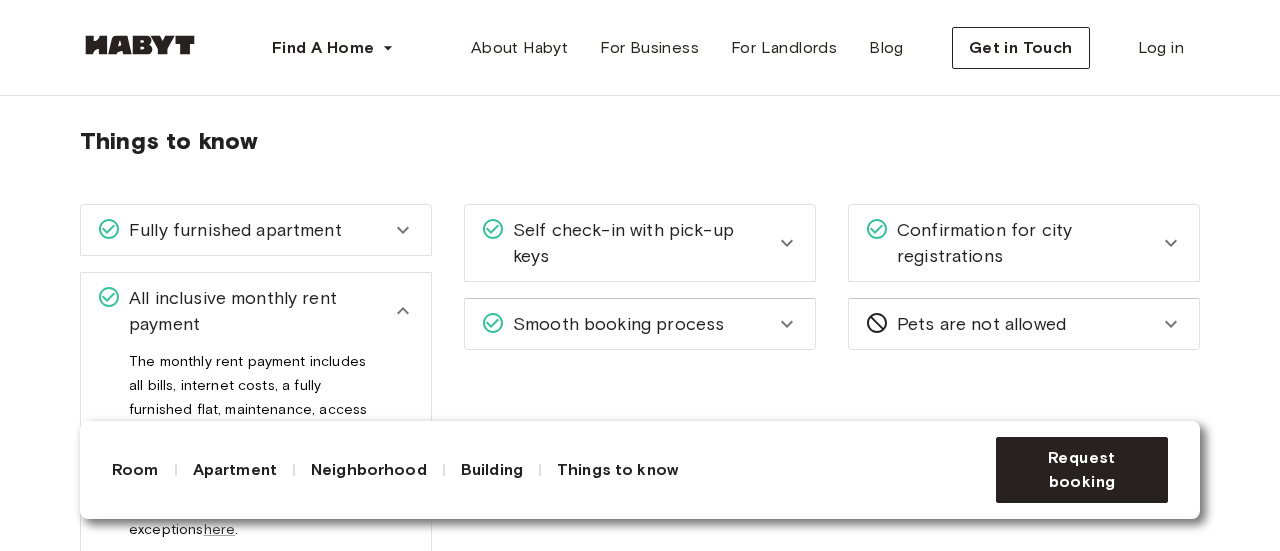 click 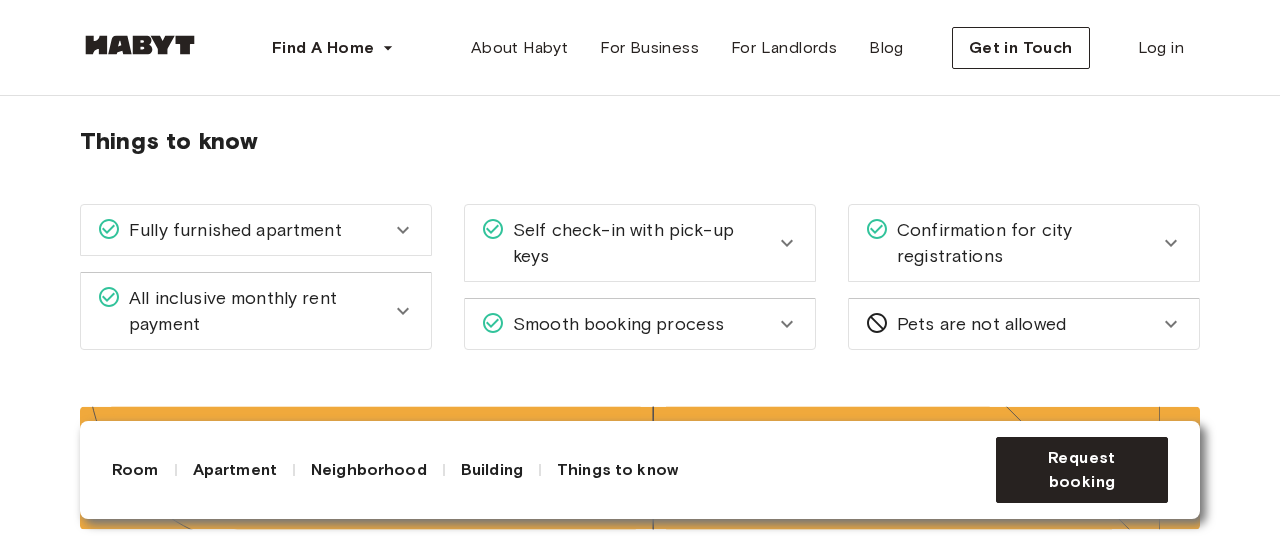 click on "Confirmation for city registrations" at bounding box center (1024, 243) 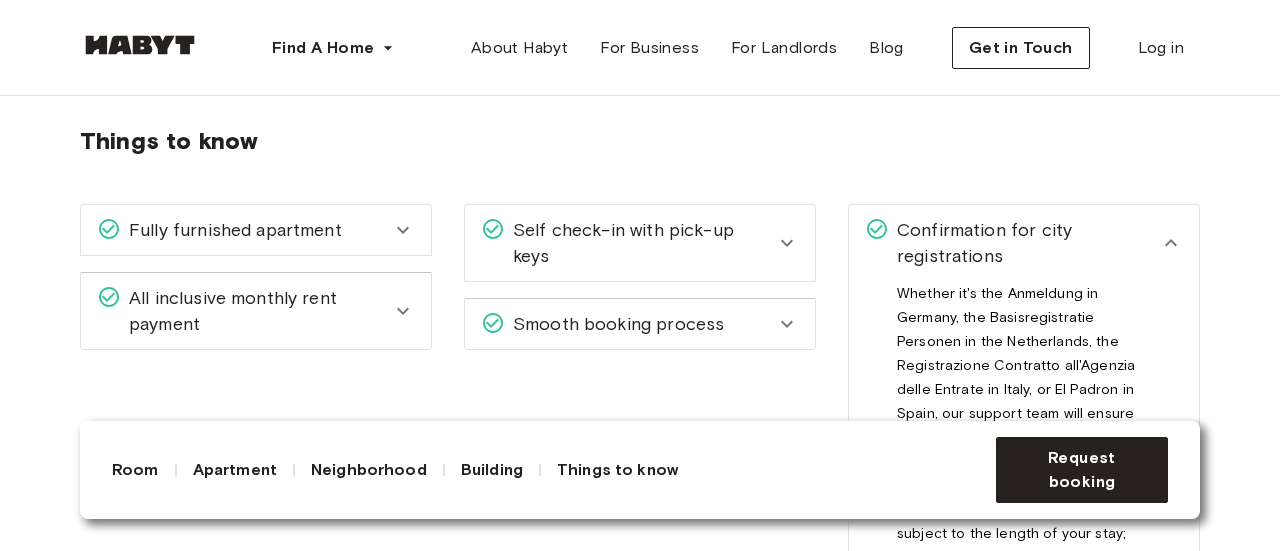 click on "Confirmation for city registrations" at bounding box center (1024, 243) 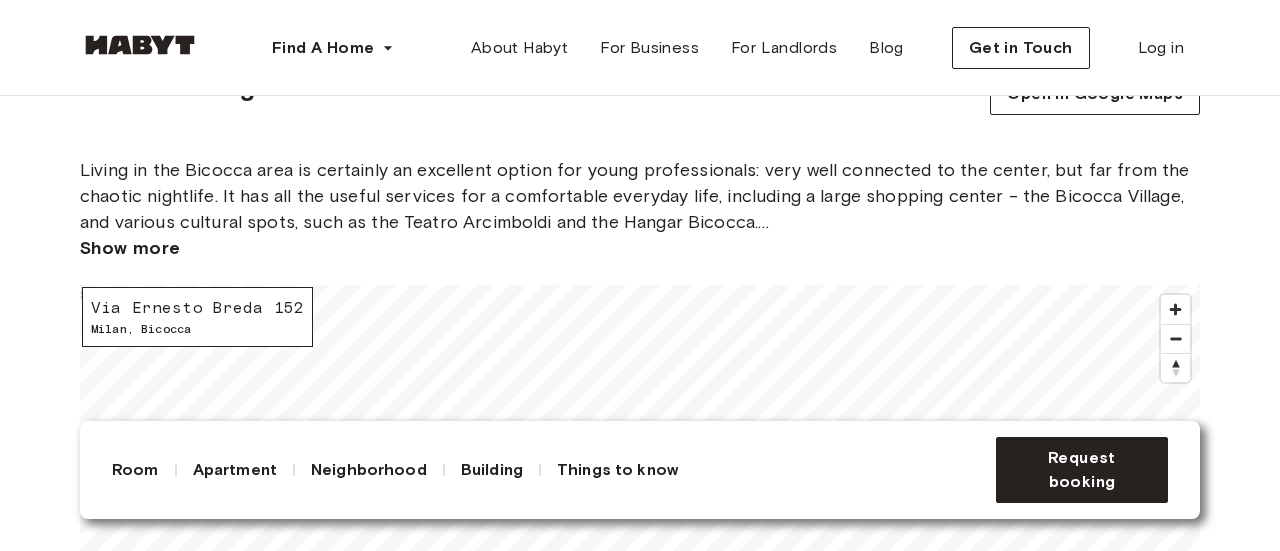 scroll, scrollTop: 2468, scrollLeft: 0, axis: vertical 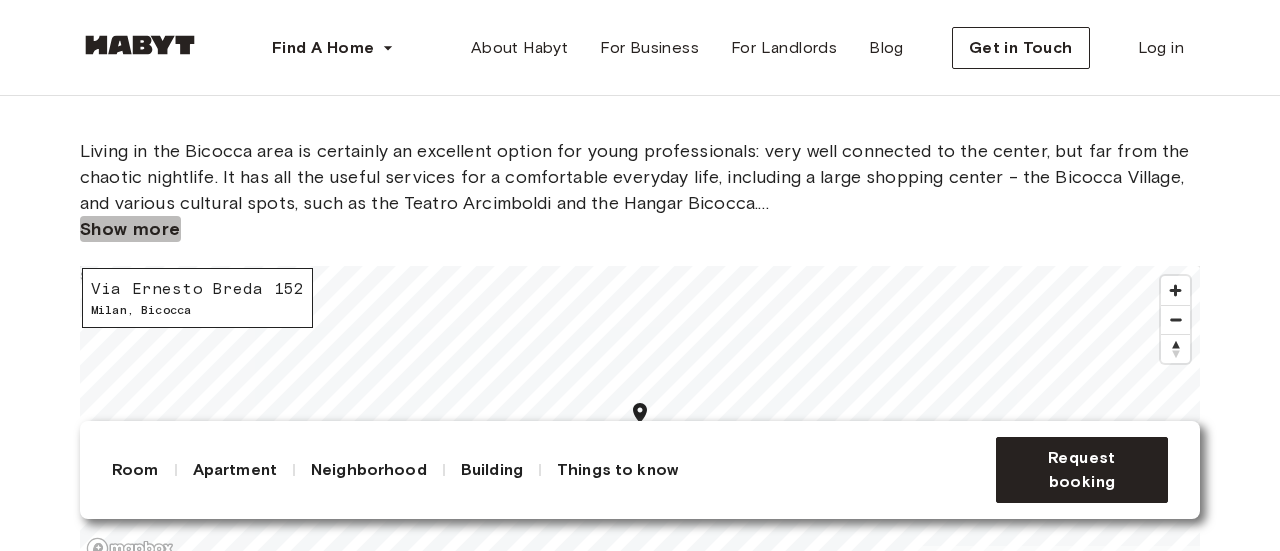 click on "Show more" at bounding box center (130, 229) 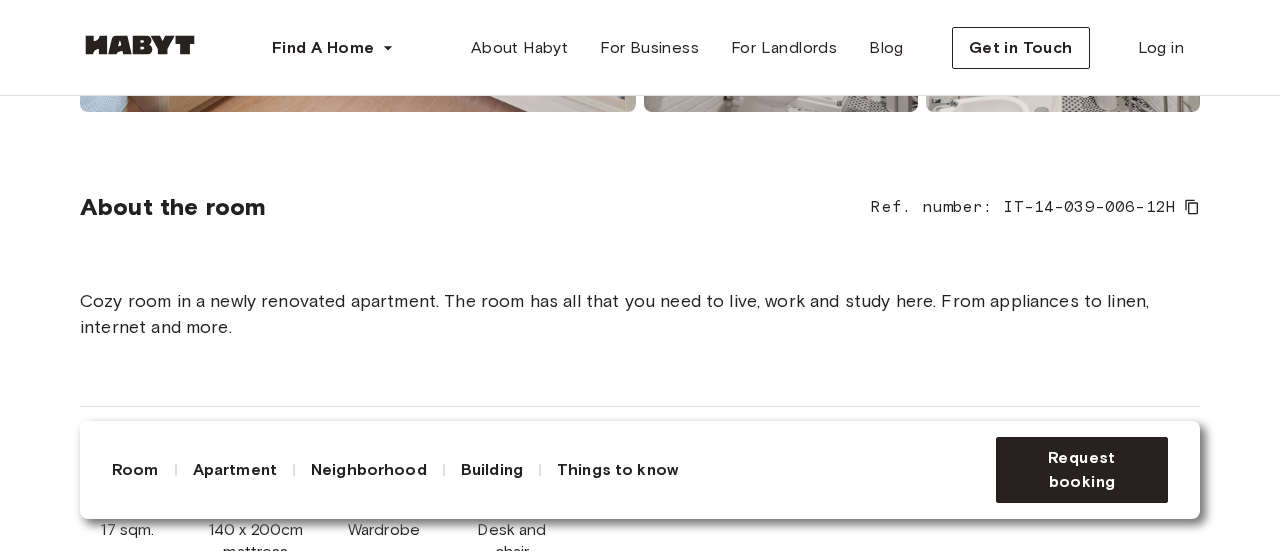 scroll, scrollTop: 631, scrollLeft: 0, axis: vertical 